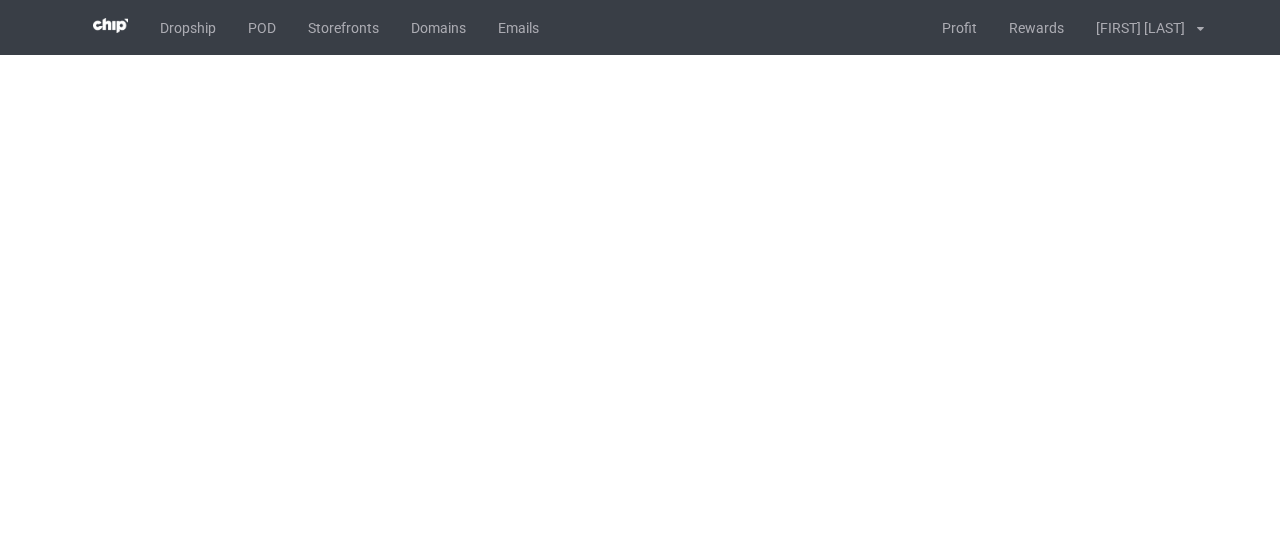 scroll, scrollTop: 0, scrollLeft: 0, axis: both 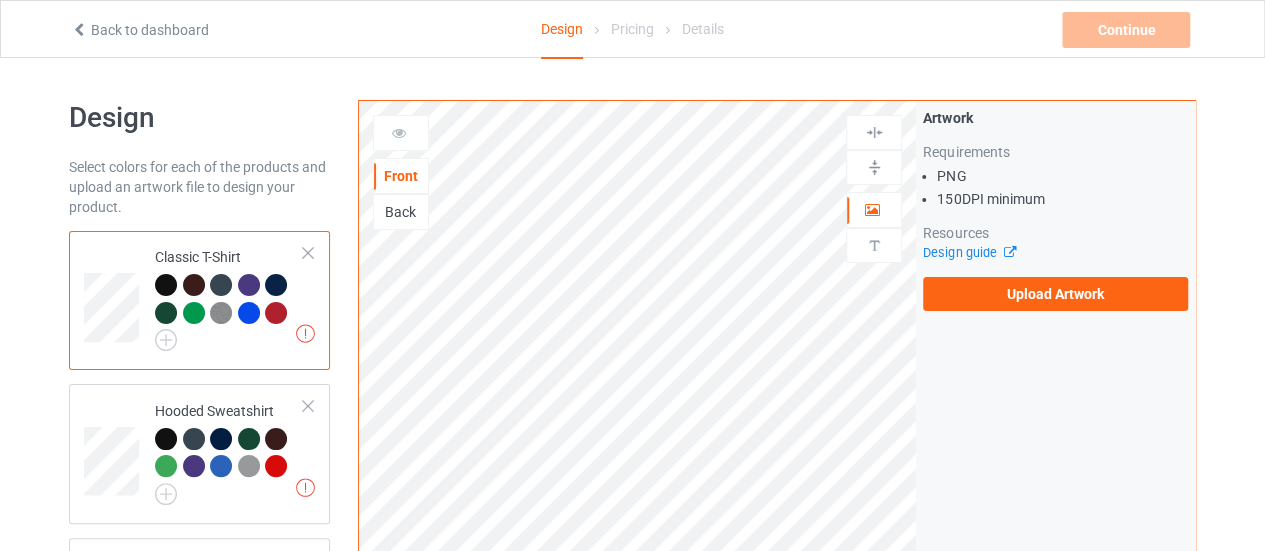 click on "Artwork Requirements PNG 150  DPI minimum Resources Design guide Upload Artwork" at bounding box center [1055, 209] 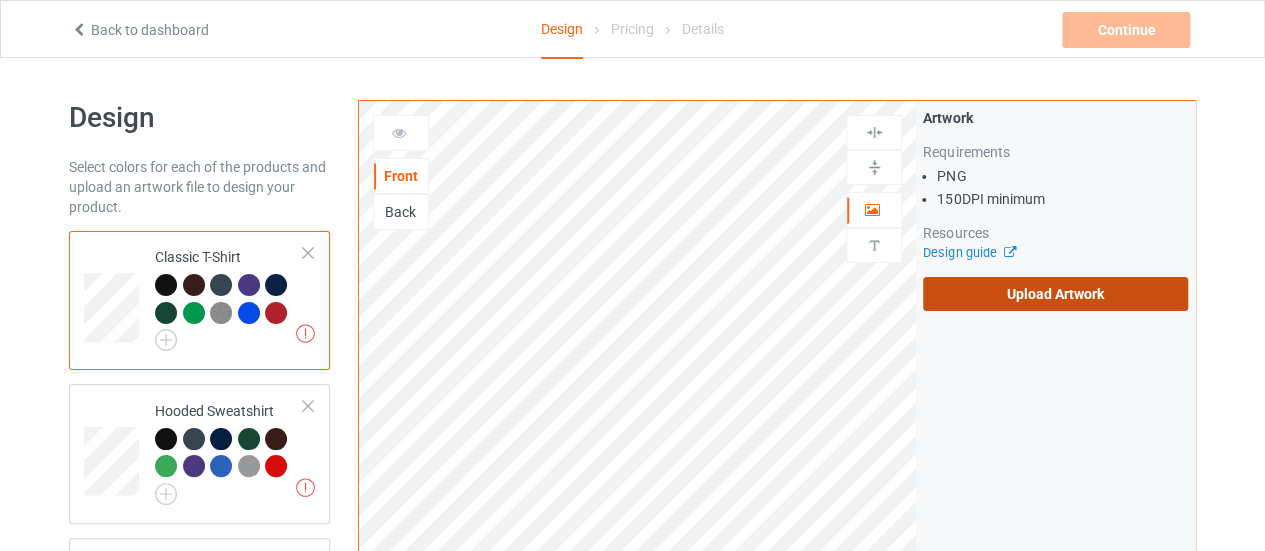 click on "Upload Artwork" at bounding box center (1055, 294) 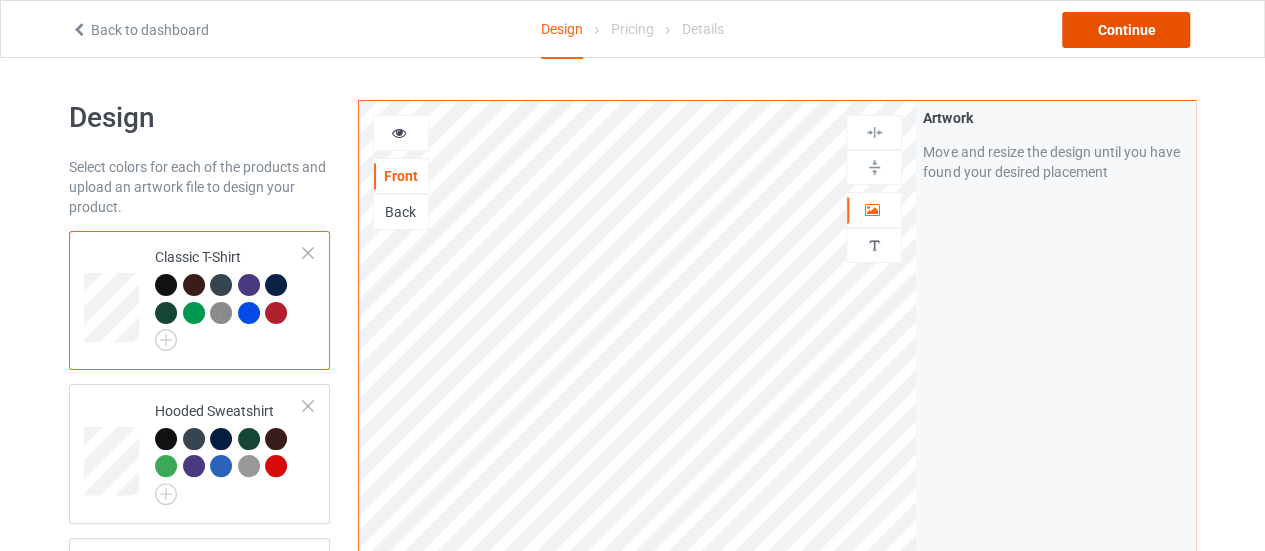 click on "Continue" at bounding box center [1126, 30] 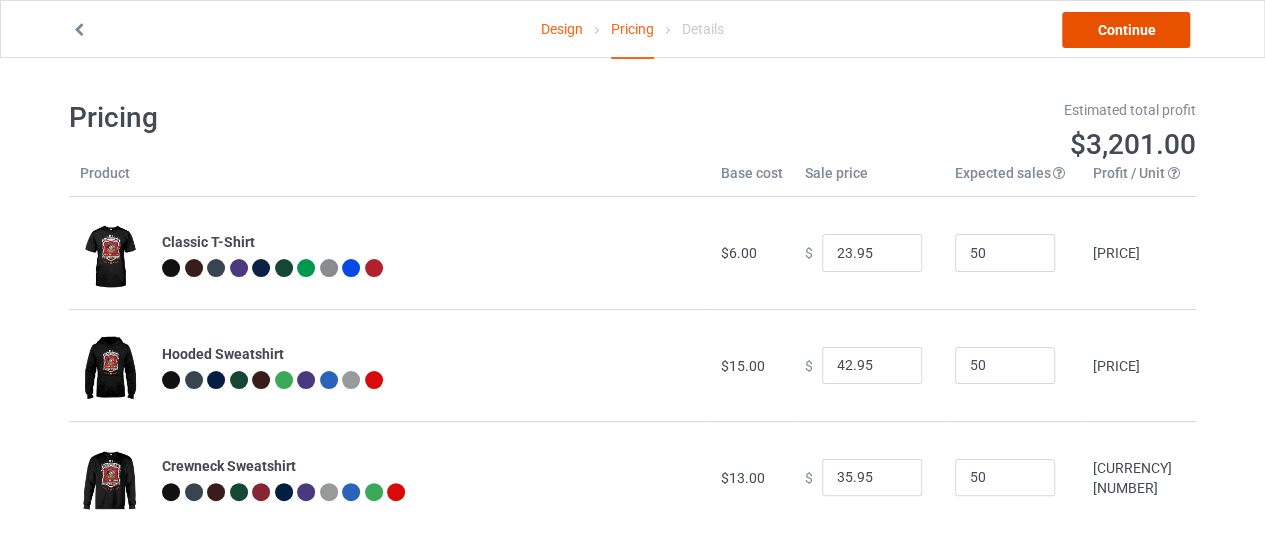 click on "Continue" at bounding box center [1126, 30] 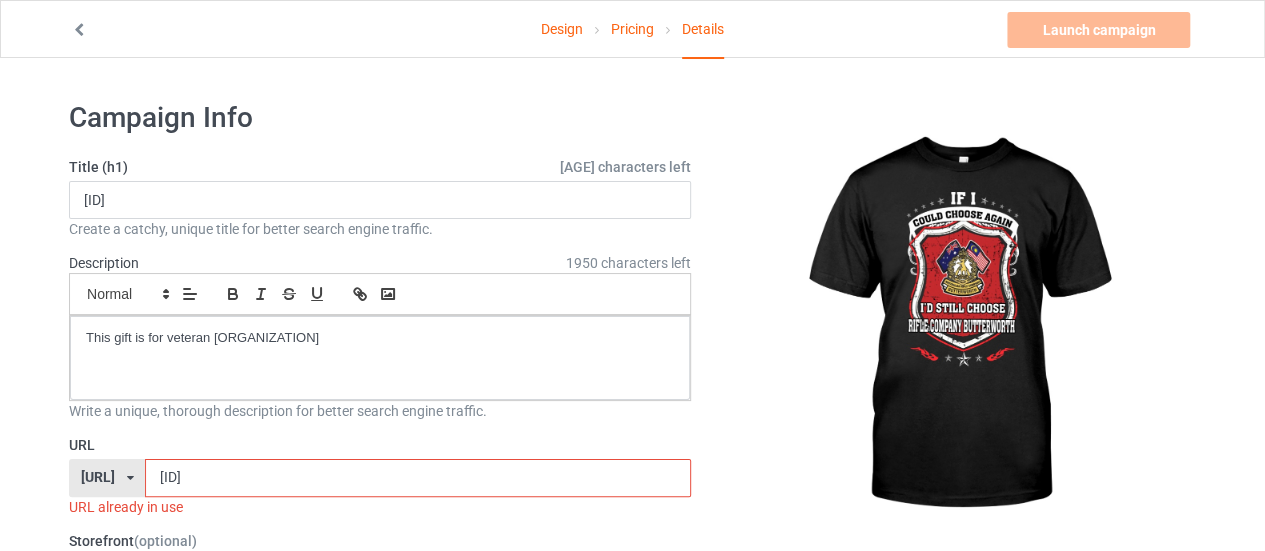 click on "rcbhoa2" at bounding box center (417, 478) 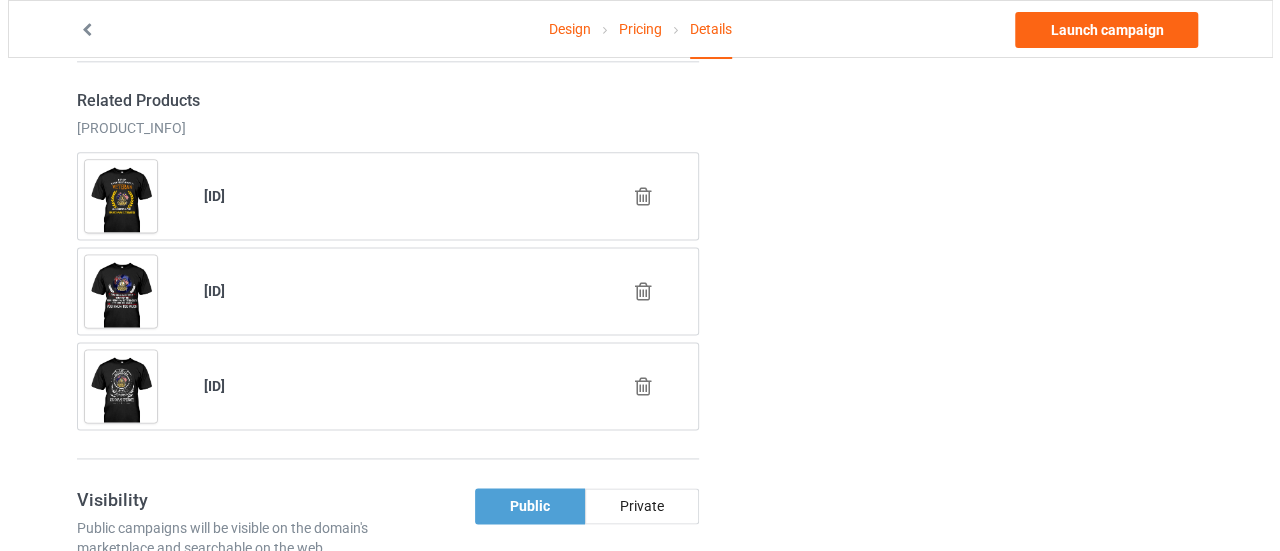 scroll, scrollTop: 1191, scrollLeft: 0, axis: vertical 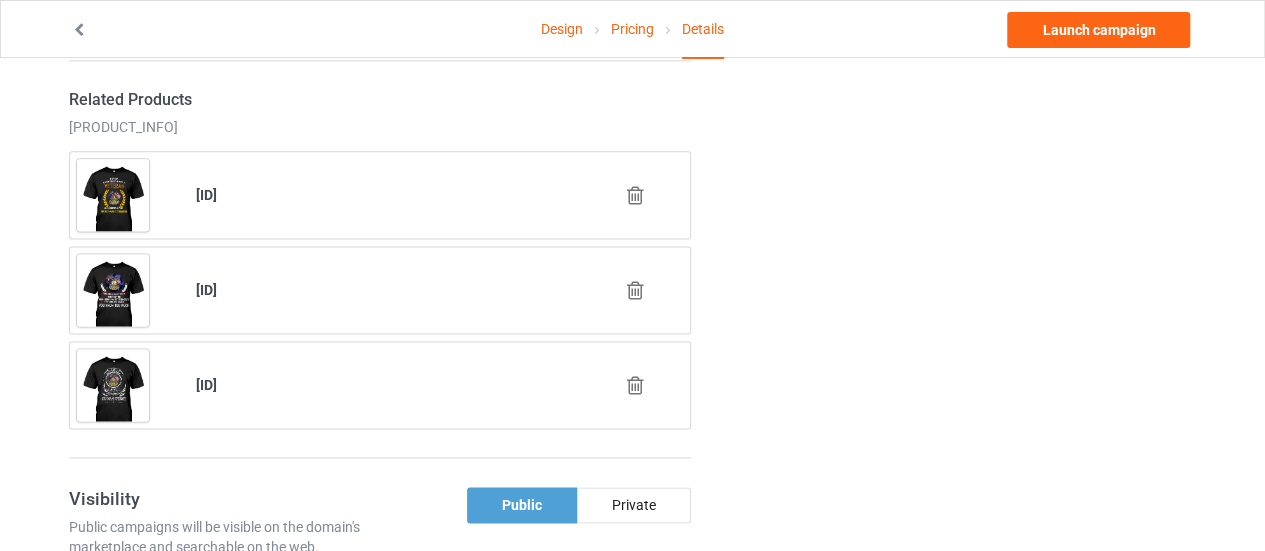 type on "rcbichoose" 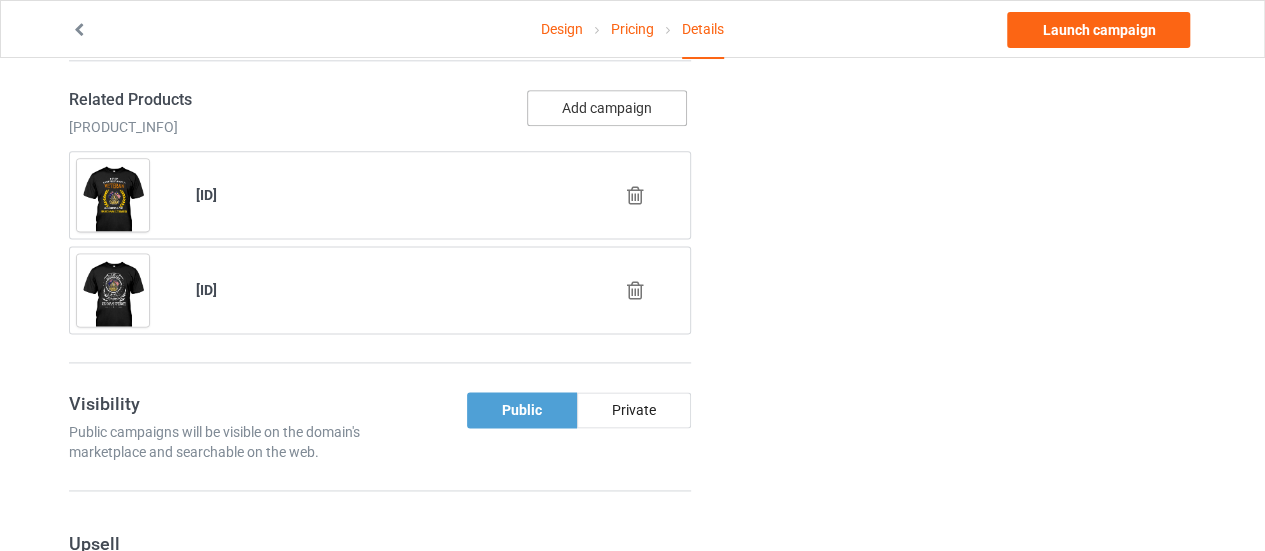 click on "Add campaign" at bounding box center (607, 108) 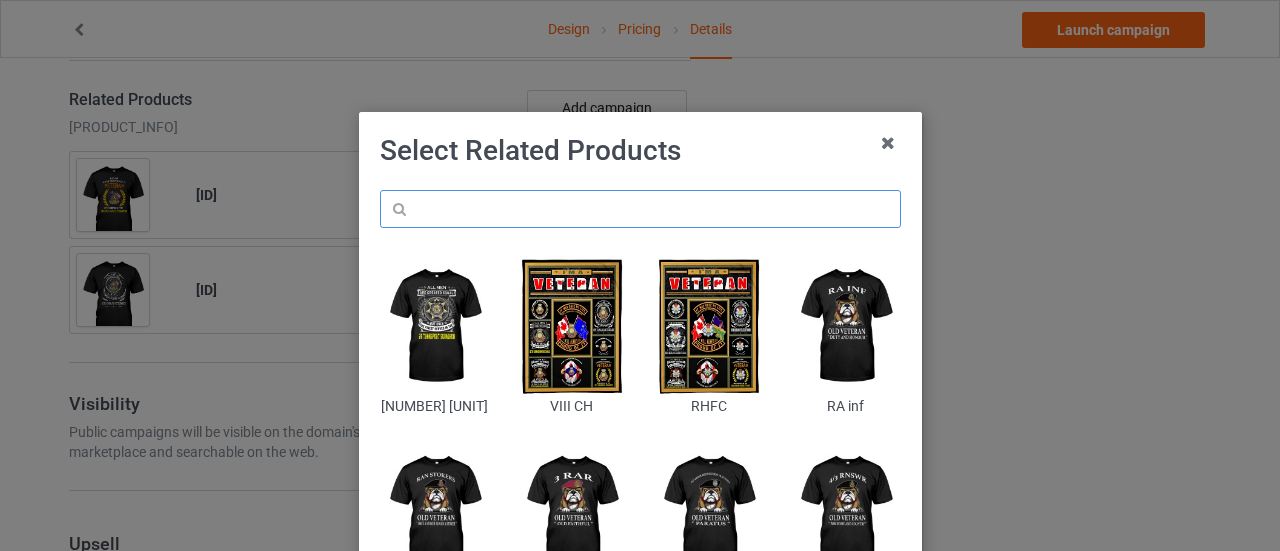 click at bounding box center [640, 209] 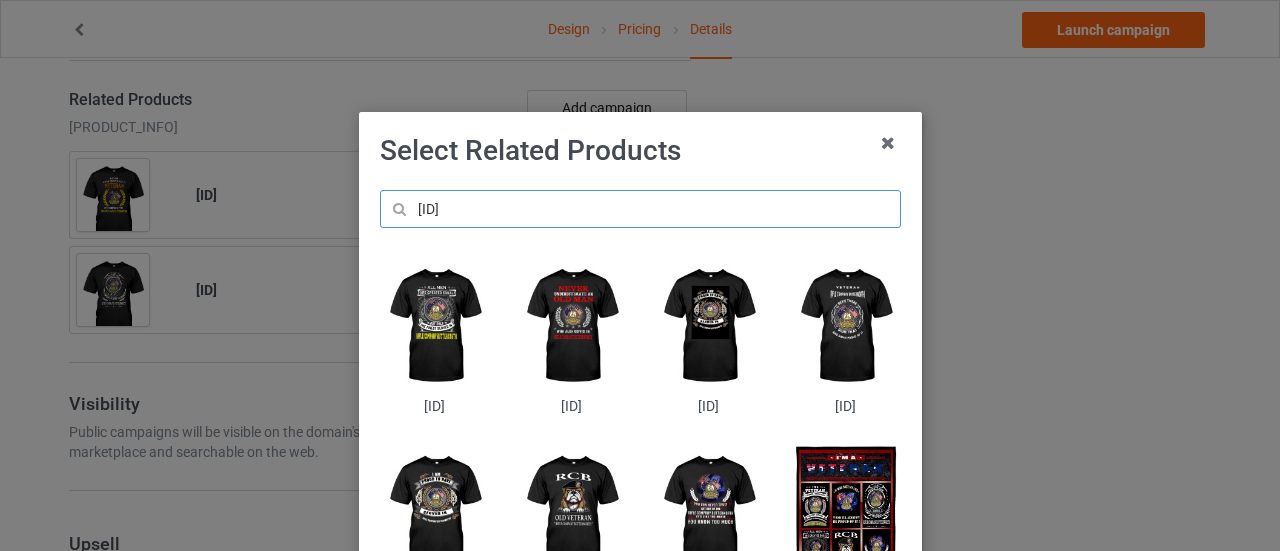type on "RCB" 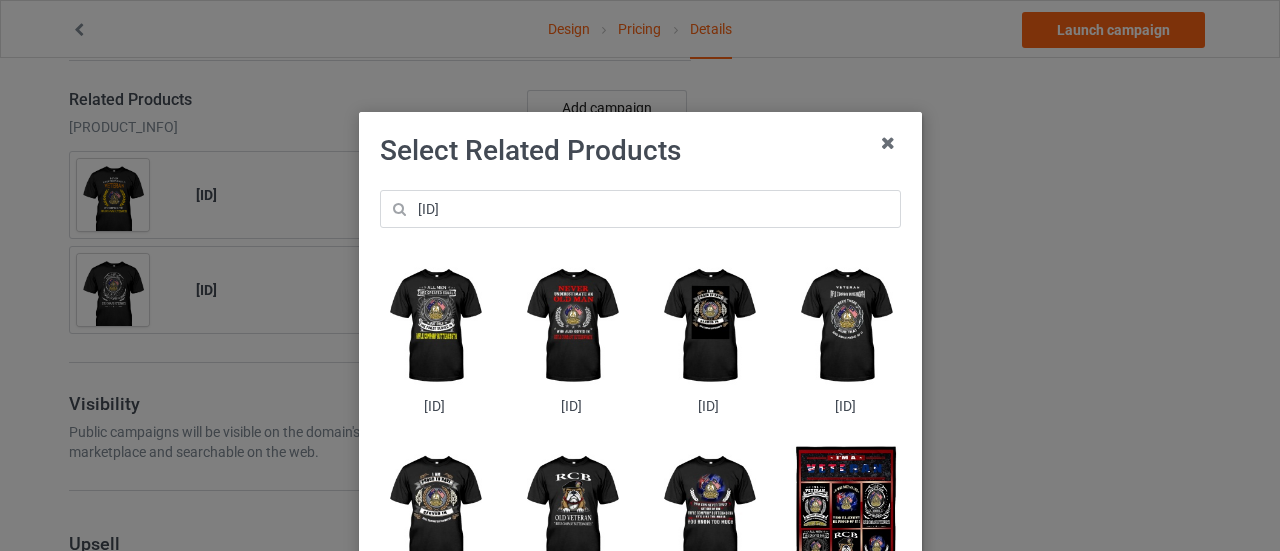 click at bounding box center [434, 326] 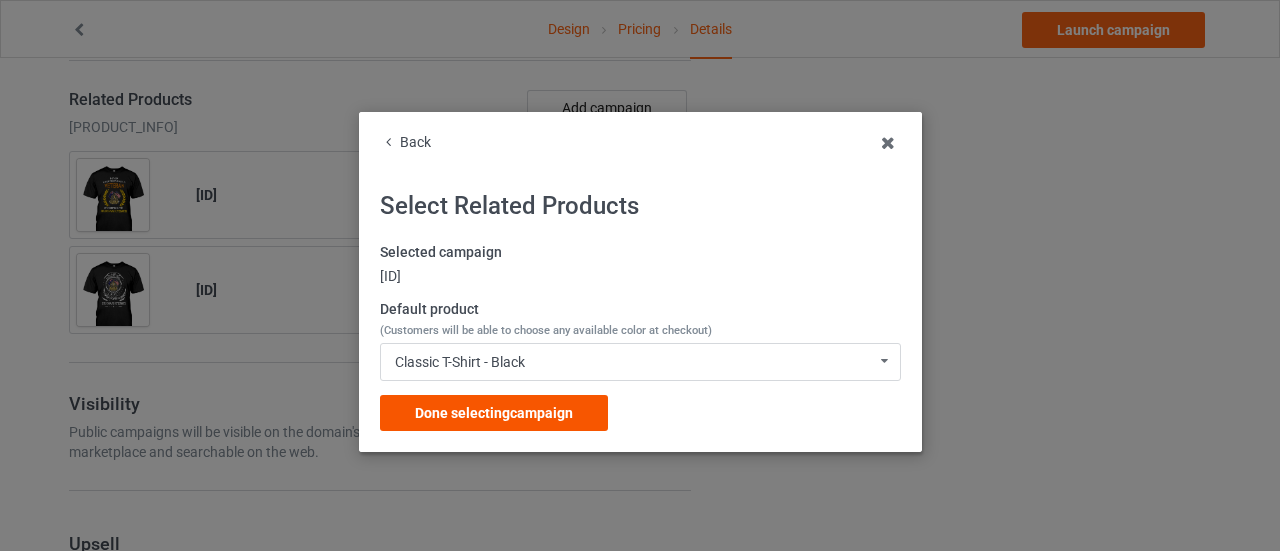 click on "Done selecting  campaign" at bounding box center (494, 413) 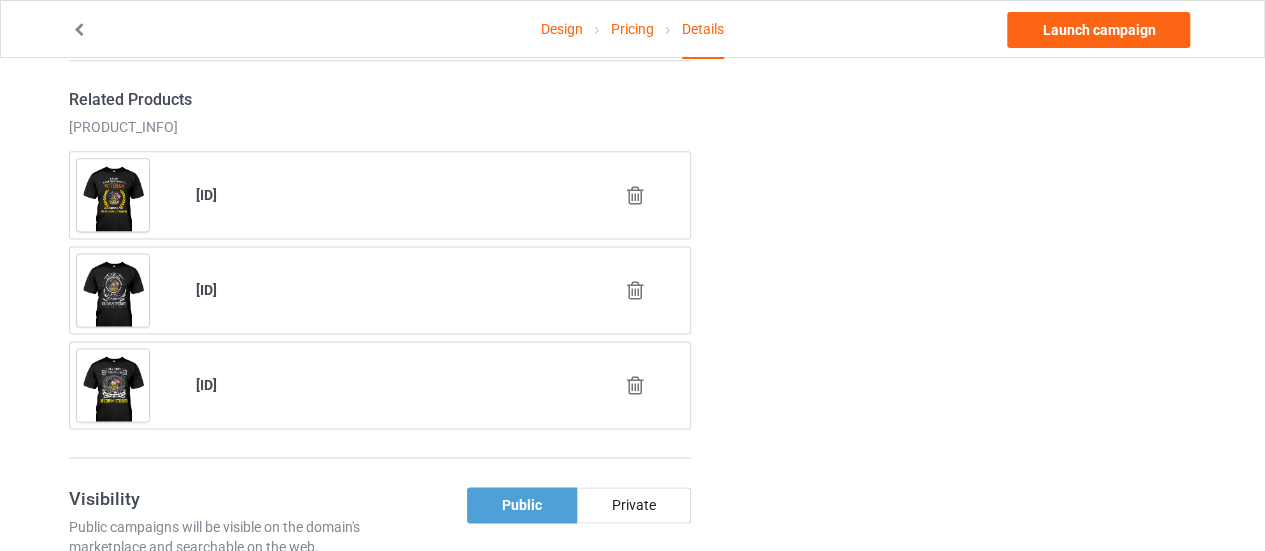 click at bounding box center [635, 290] 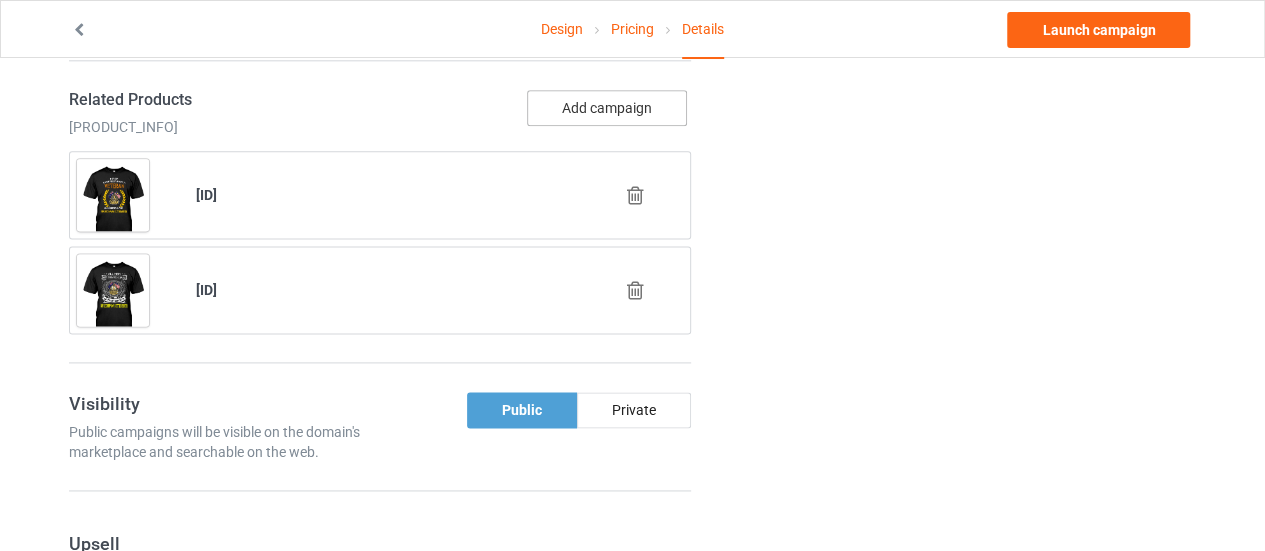 click on "Add campaign" at bounding box center [607, 108] 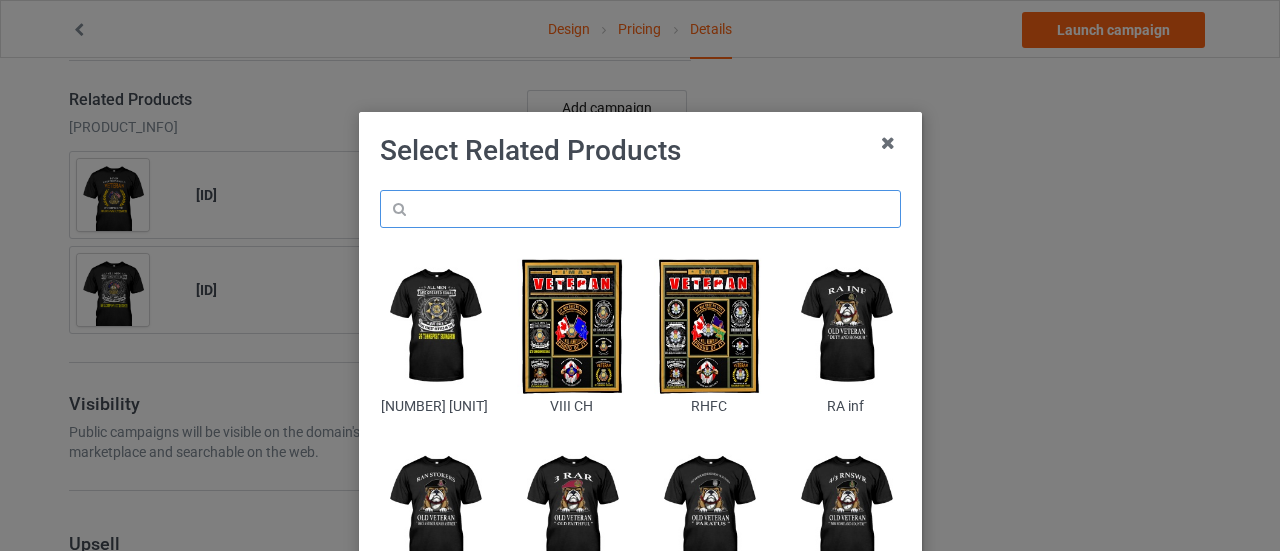 click at bounding box center (640, 209) 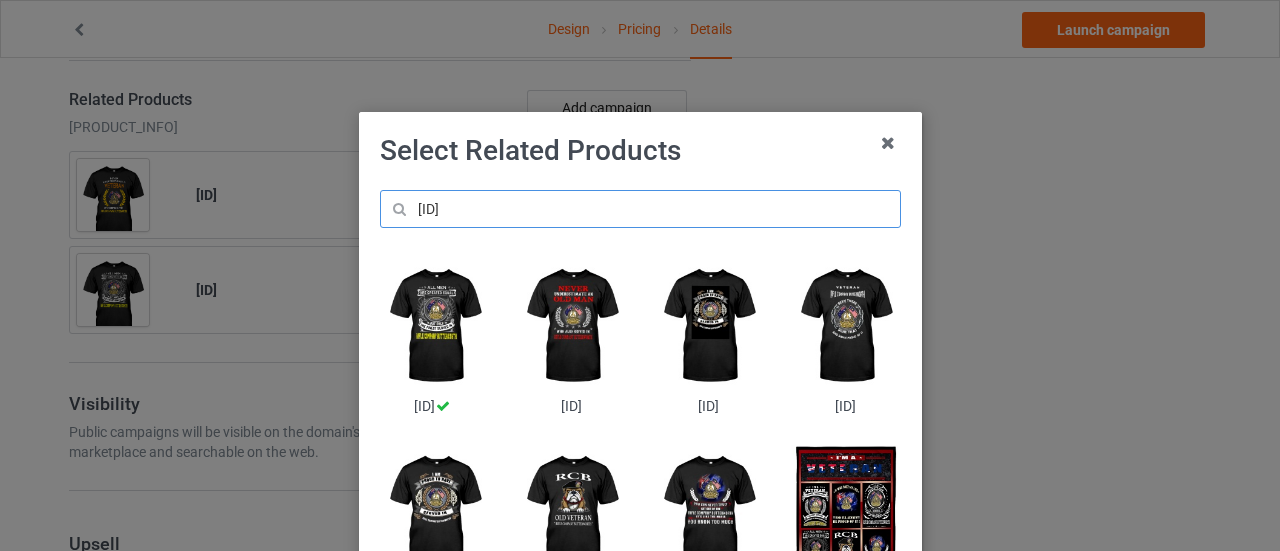 scroll, scrollTop: 26, scrollLeft: 0, axis: vertical 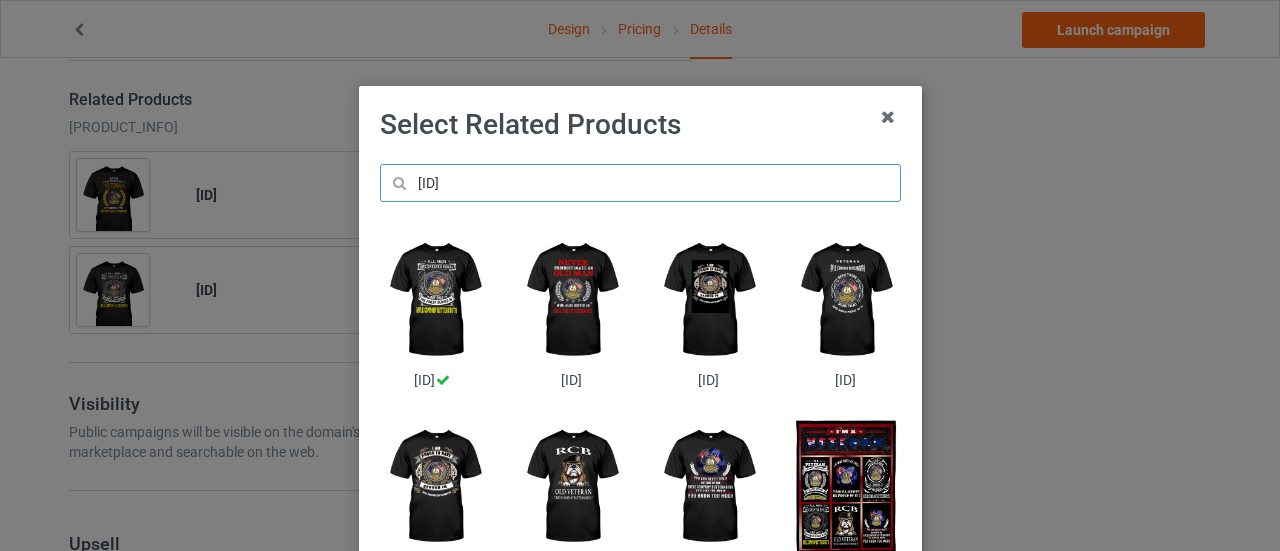 type on "RCB" 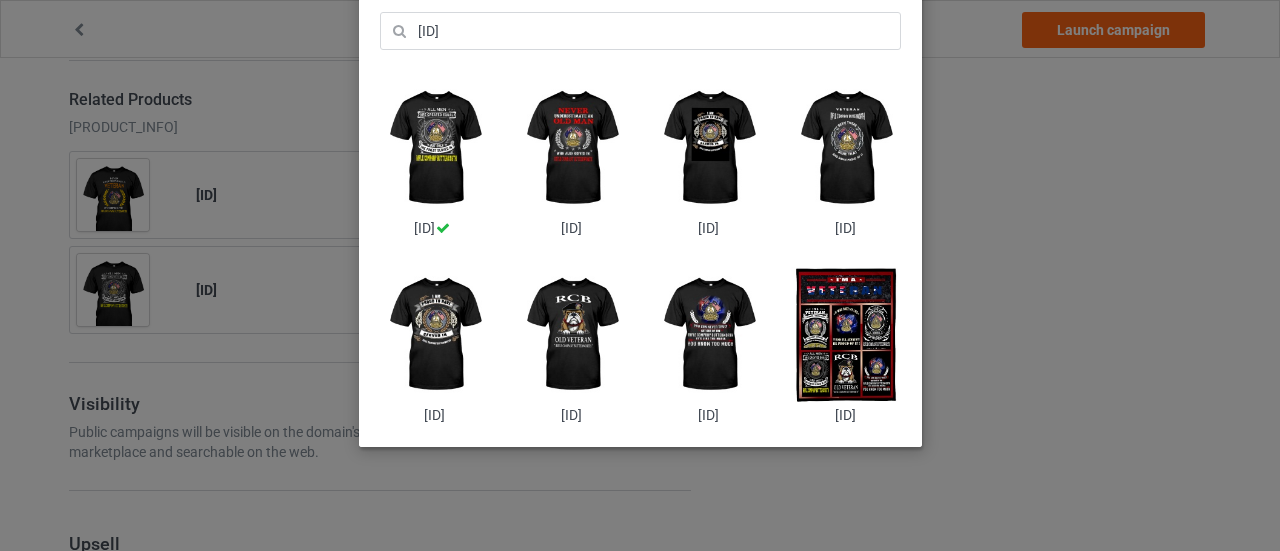 scroll, scrollTop: 184, scrollLeft: 0, axis: vertical 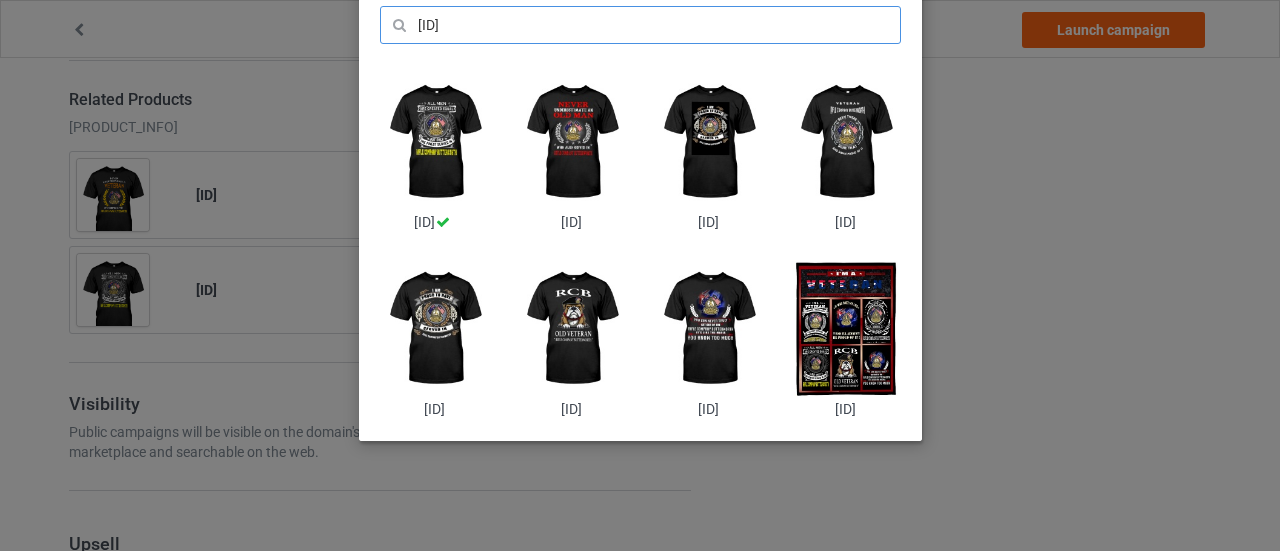 drag, startPoint x: 208, startPoint y: 476, endPoint x: 504, endPoint y: 409, distance: 303.48807 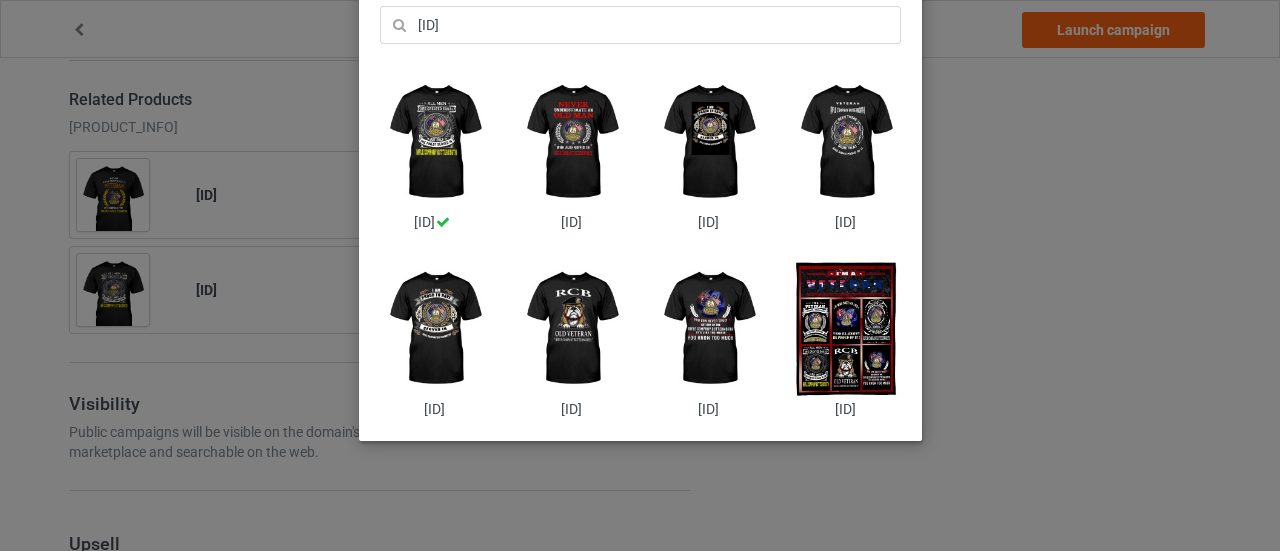 click at bounding box center (434, 329) 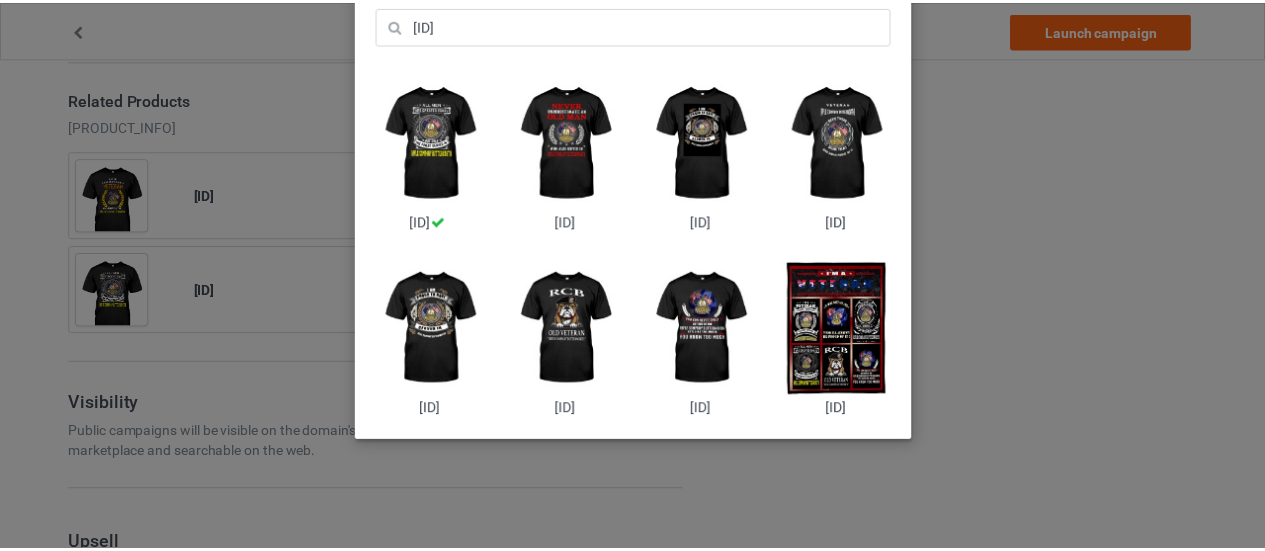 scroll, scrollTop: 0, scrollLeft: 0, axis: both 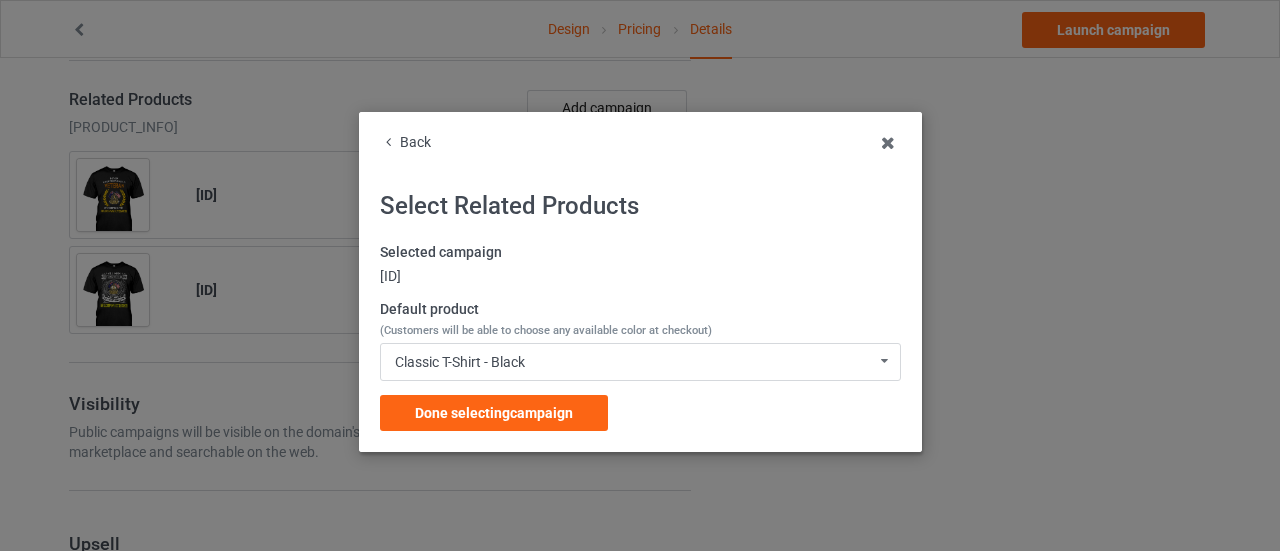 click on "Back Select Related Products Selected campaign RCB  Default product (Customers will be able to choose any available color at checkout) Classic T-Shirt - Black Classic T-Shirt - Black Classic T-Shirt - Chocolate Classic T-Shirt - Charcoal Grey Classic T-Shirt - Purple Classic T-Shirt - J Navy Classic T-Shirt - Forest Green Classic T-Shirt - Kelly Classic T-Shirt - Athletic Heather Classic T-Shirt - Royal Classic T-Shirt - True Red Hooded Sweatshirt - Black Hooded Sweatshirt - Charcoal Grey Hooded Sweatshirt - Navy Hooded Sweatshirt - Forest Green Hooded Sweatshirt - Dark Chocolate Hooded Sweatshirt - Irish Green Hooded Sweatshirt - Purple Hooded Sweatshirt - Royal Blue Hooded Sweatshirt - Sports Grey Hooded Sweatshirt - Red Crewneck Sweatshirt - Black Crewneck Sweatshirt - Charcoal Grey Crewneck Sweatshirt - Dark Chocolate Crewneck Sweatshirt - Forest Green Crewneck Sweatshirt - Maroon Crewneck Sweatshirt - Navy Crewneck Sweatshirt - Purple Crewneck Sweatshirt - Sports Grey Crewneck Sweatshirt - Royal Blue" at bounding box center [640, 282] 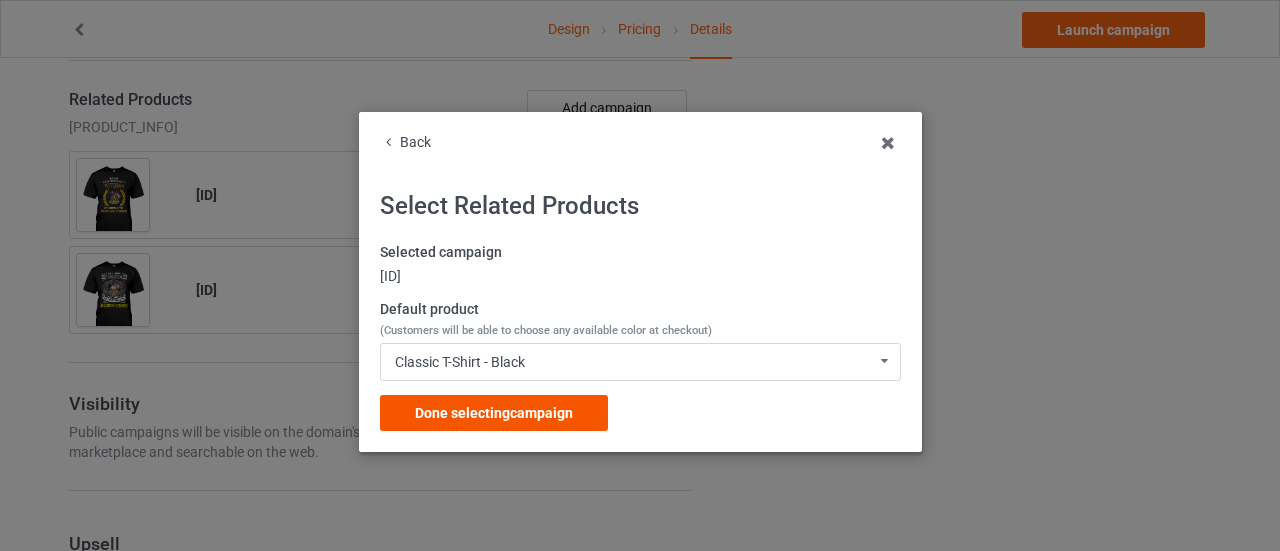 click on "Done selecting  campaign" at bounding box center [494, 413] 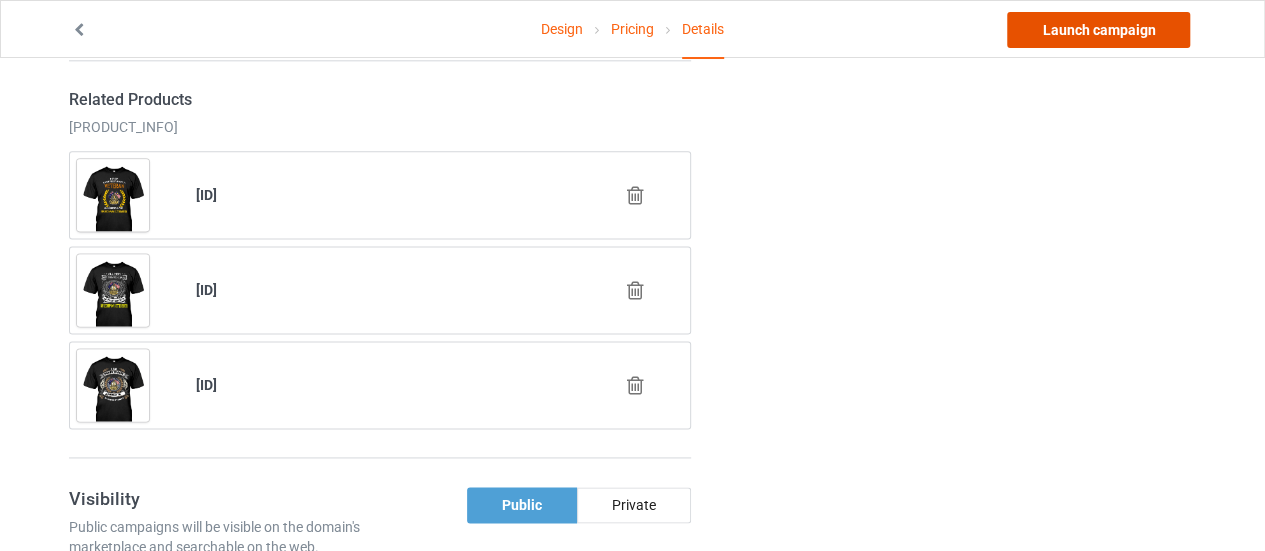 click on "Launch campaign" at bounding box center [1098, 30] 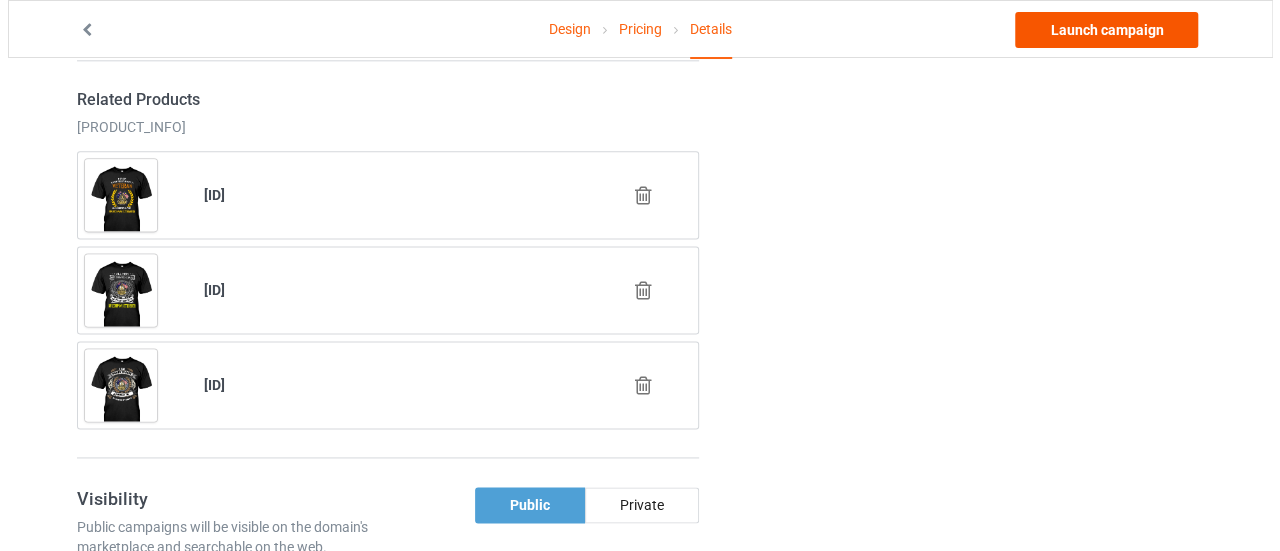 scroll, scrollTop: 0, scrollLeft: 0, axis: both 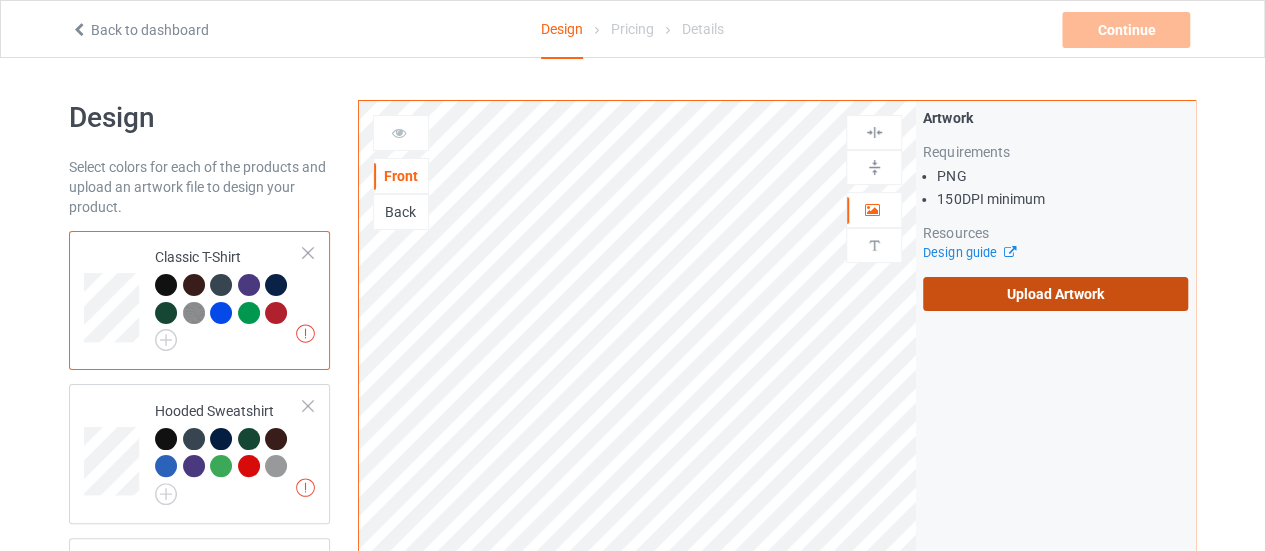 click on "Upload Artwork" at bounding box center [1055, 294] 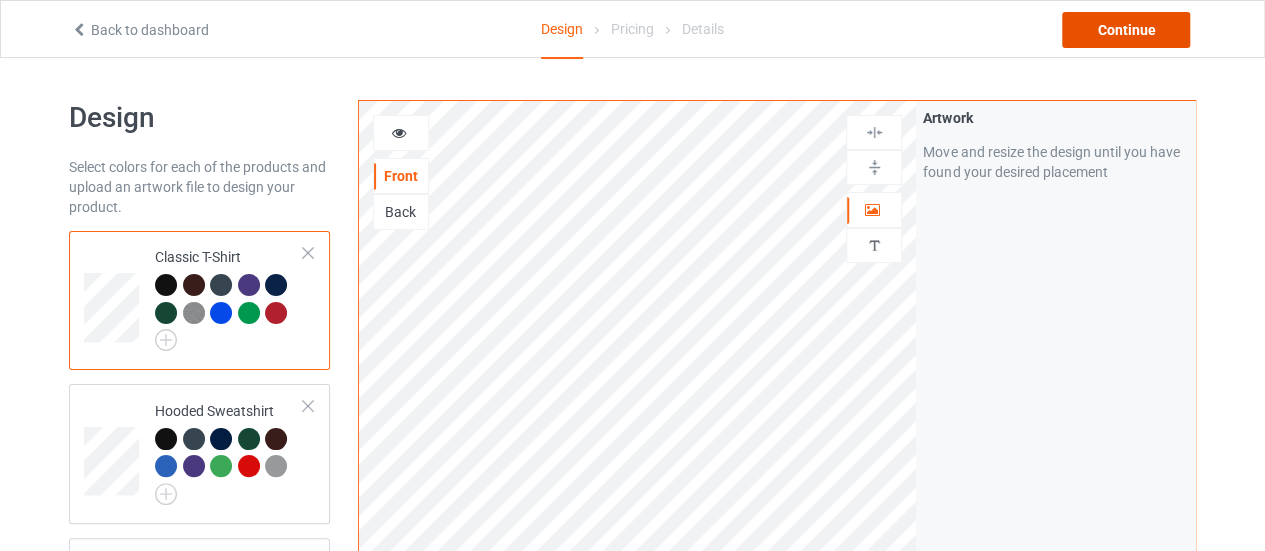 click on "Continue" at bounding box center (1126, 30) 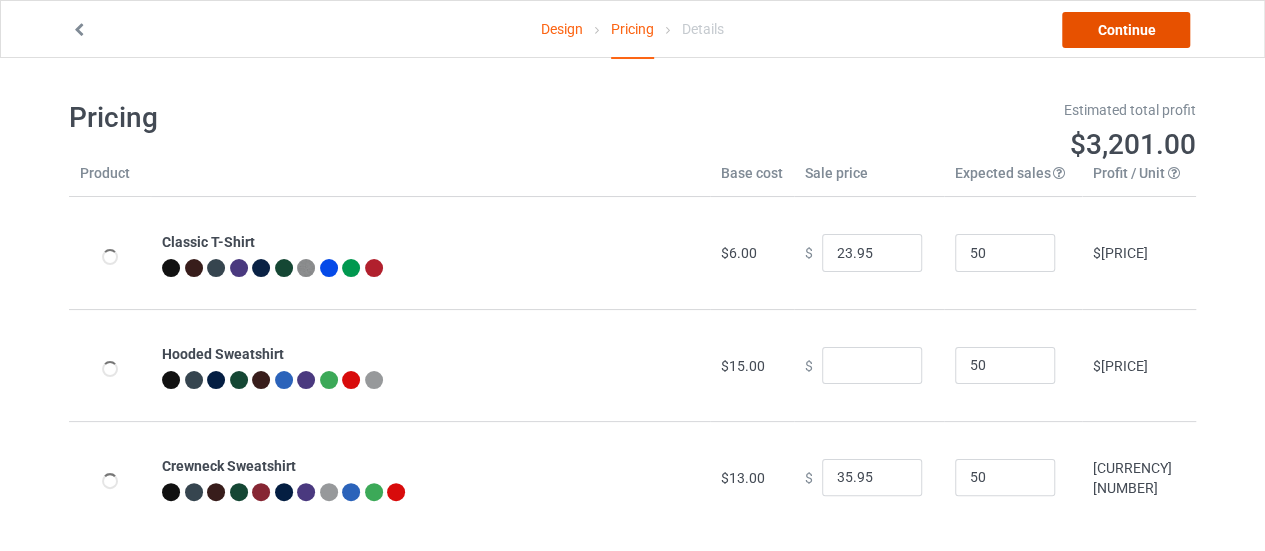 click on "Continue" at bounding box center (1126, 30) 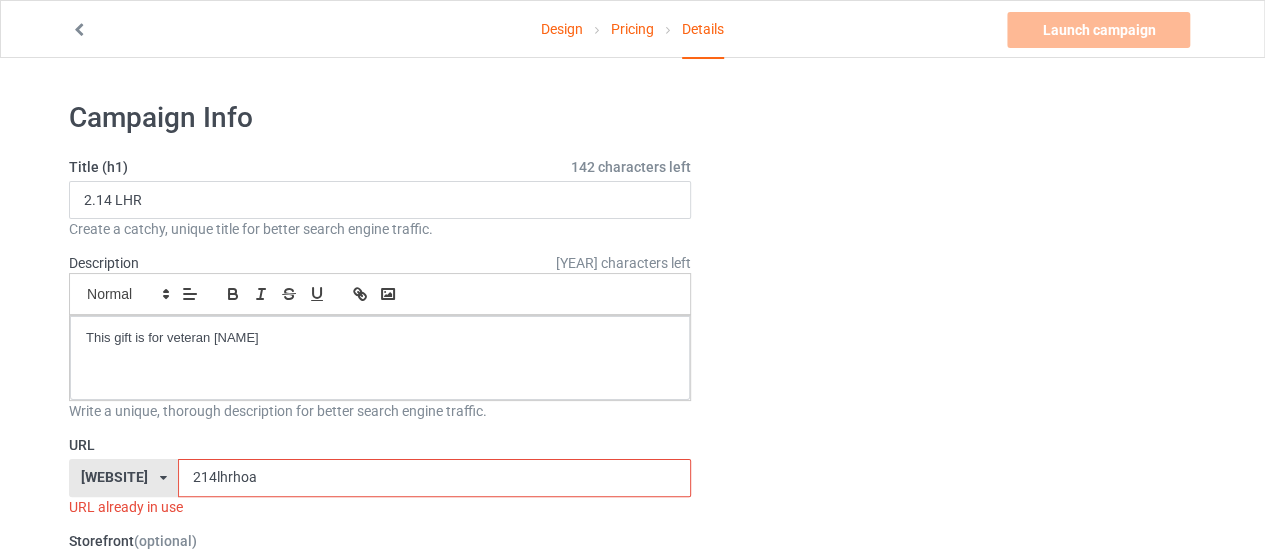 click on "214lhrhoa" at bounding box center [434, 478] 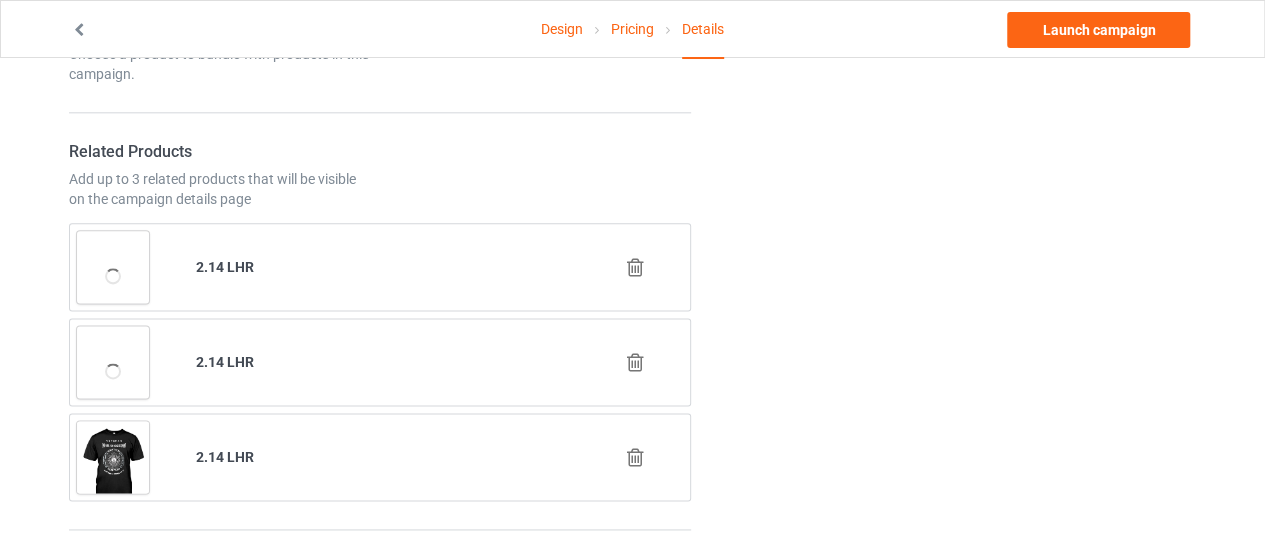 scroll, scrollTop: 1140, scrollLeft: 0, axis: vertical 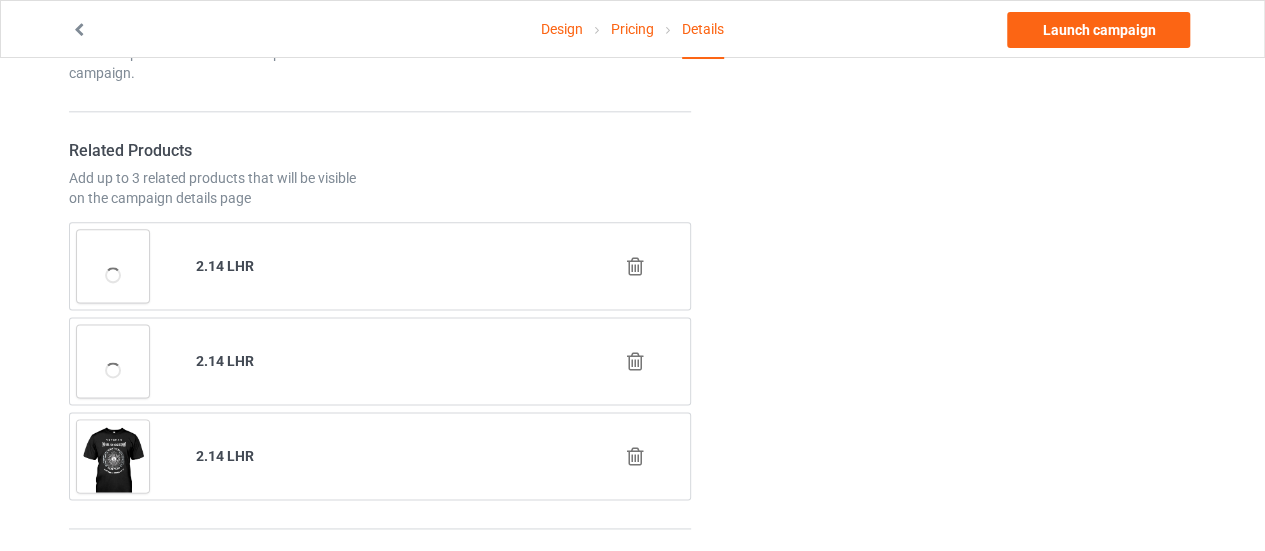 type on "214lhrchoose" 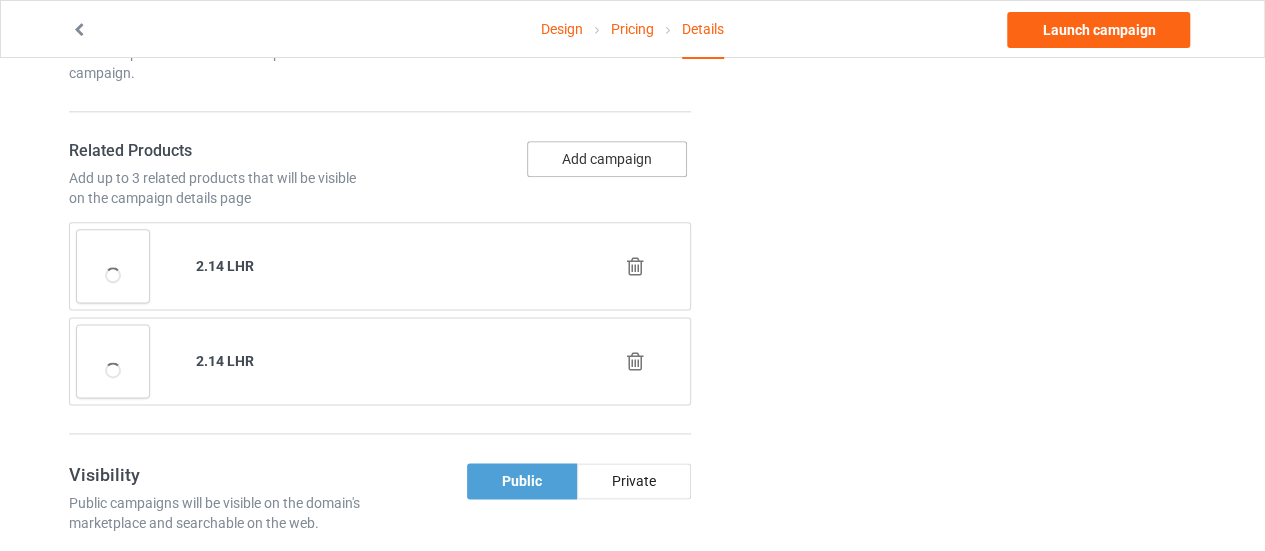 click on "Add campaign" at bounding box center [607, 159] 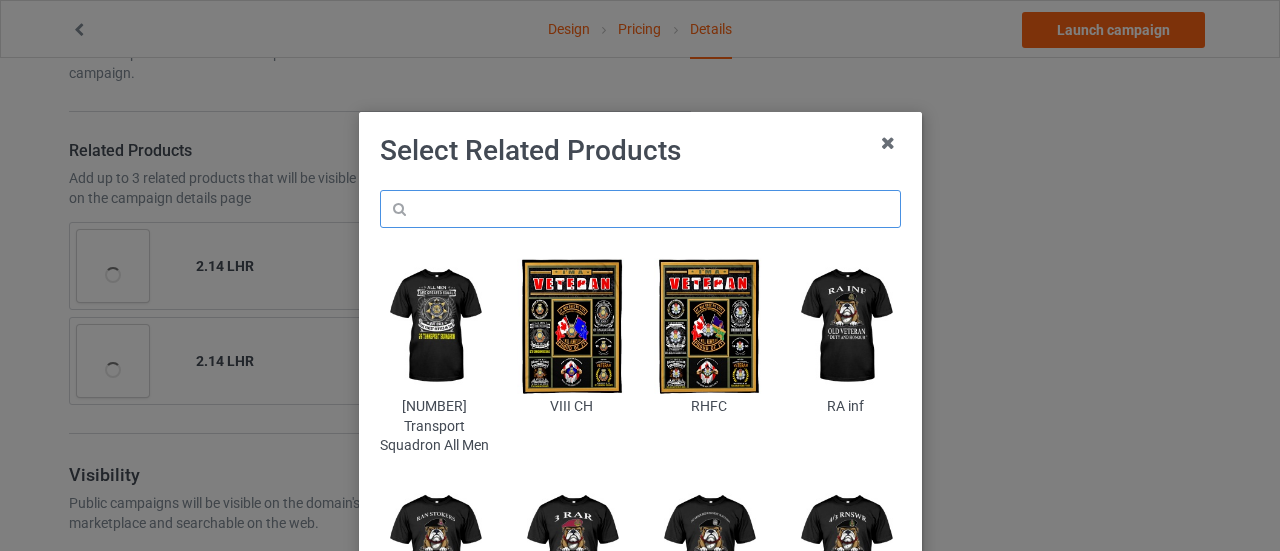 click at bounding box center [640, 209] 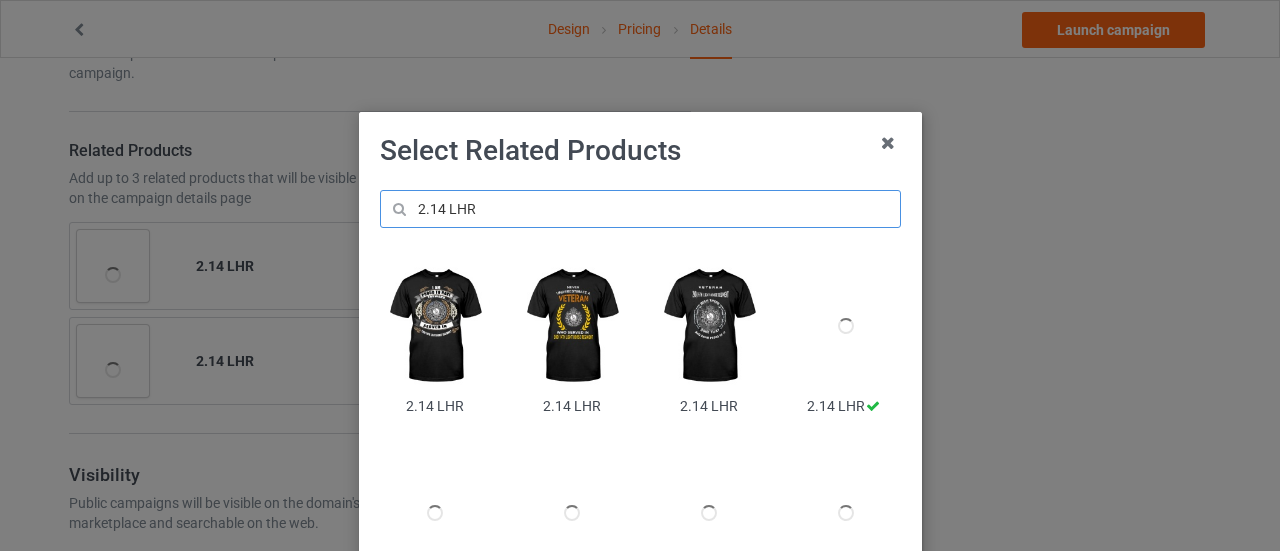 type on "2.14 LHR" 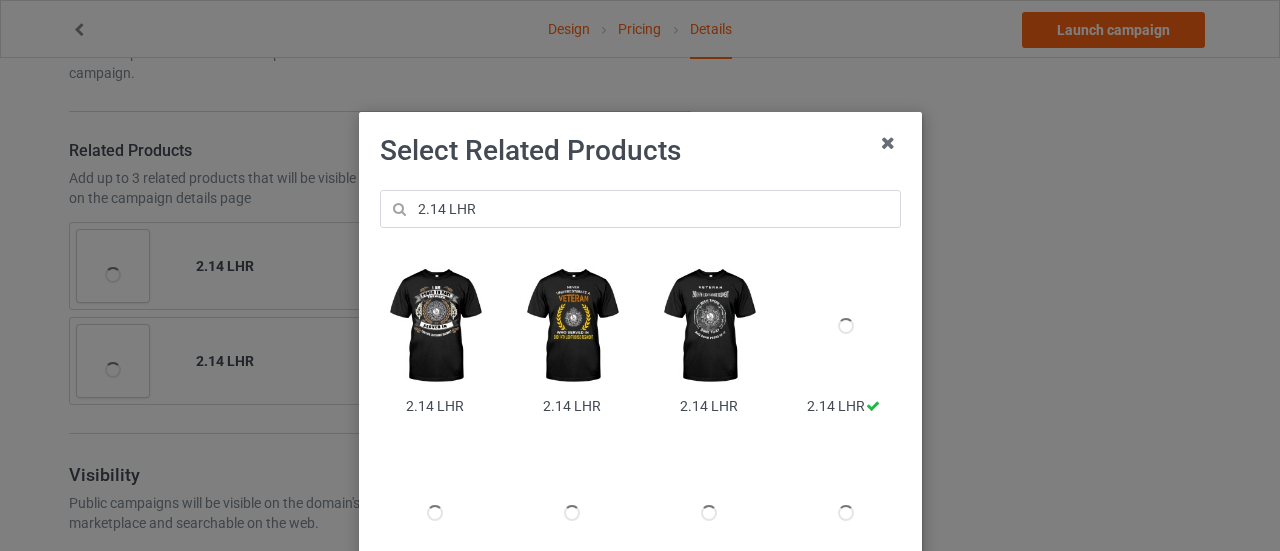 click at bounding box center [434, 326] 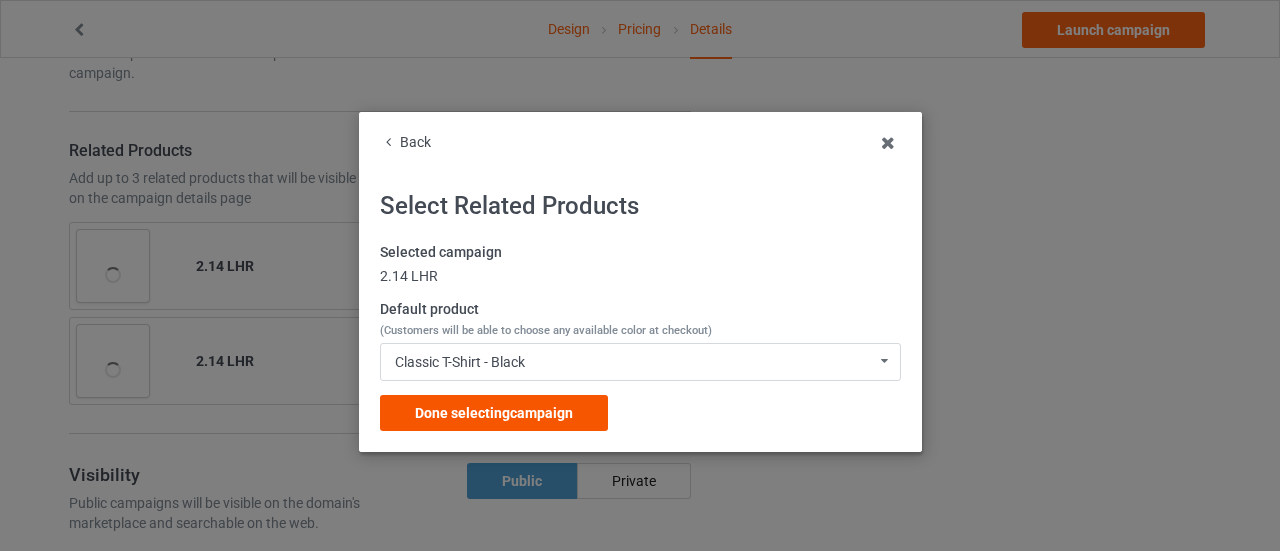 click on "Done selecting  campaign" at bounding box center (494, 413) 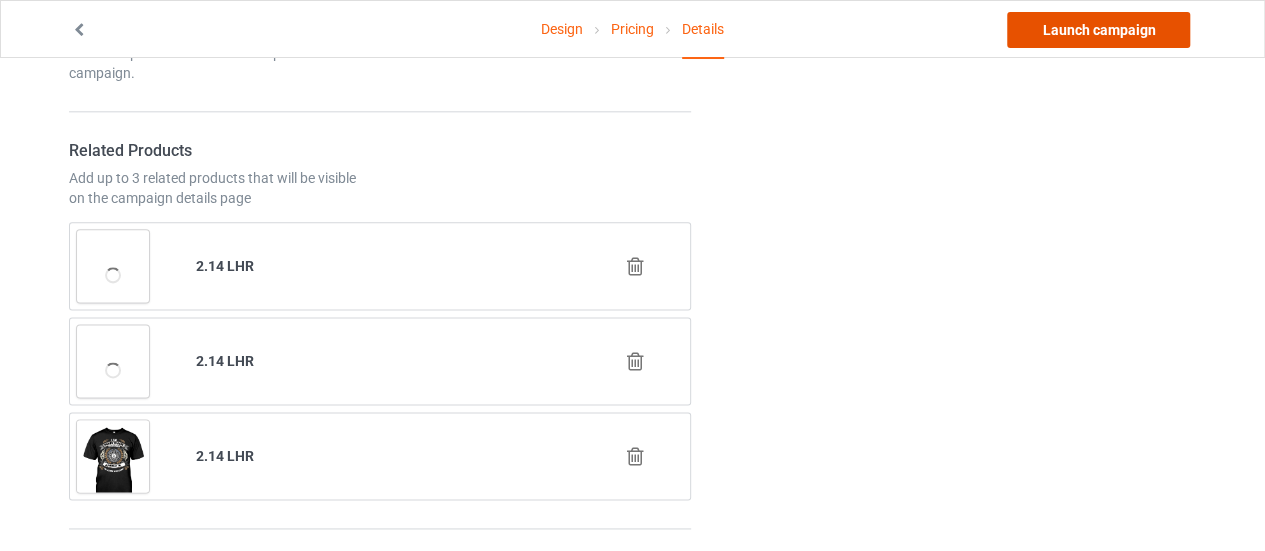 click on "Launch campaign" at bounding box center [1098, 30] 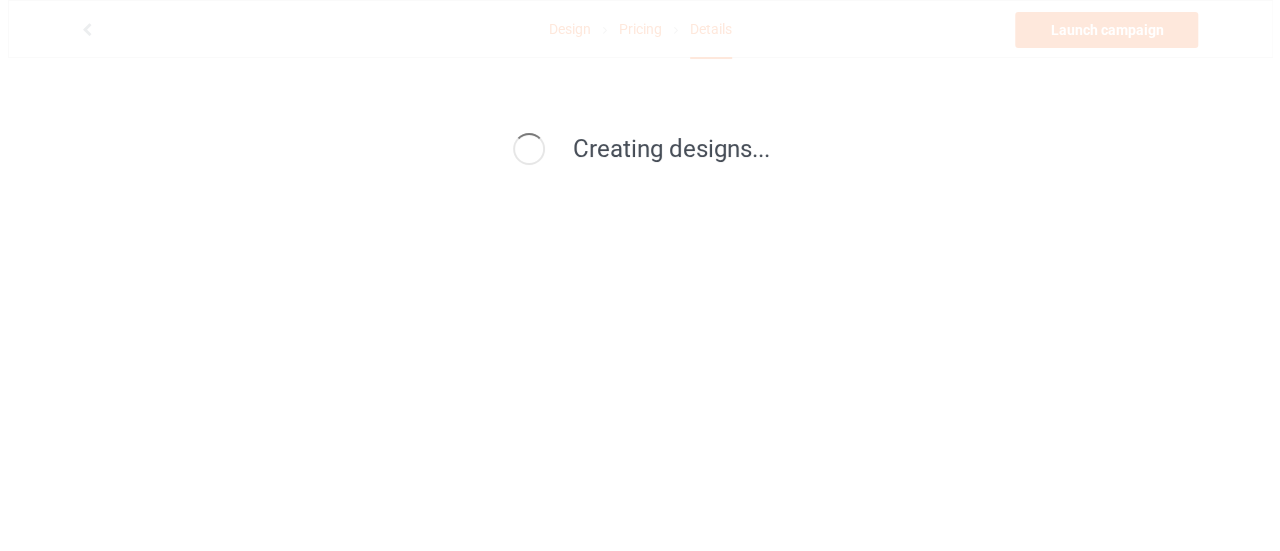 scroll, scrollTop: 0, scrollLeft: 0, axis: both 